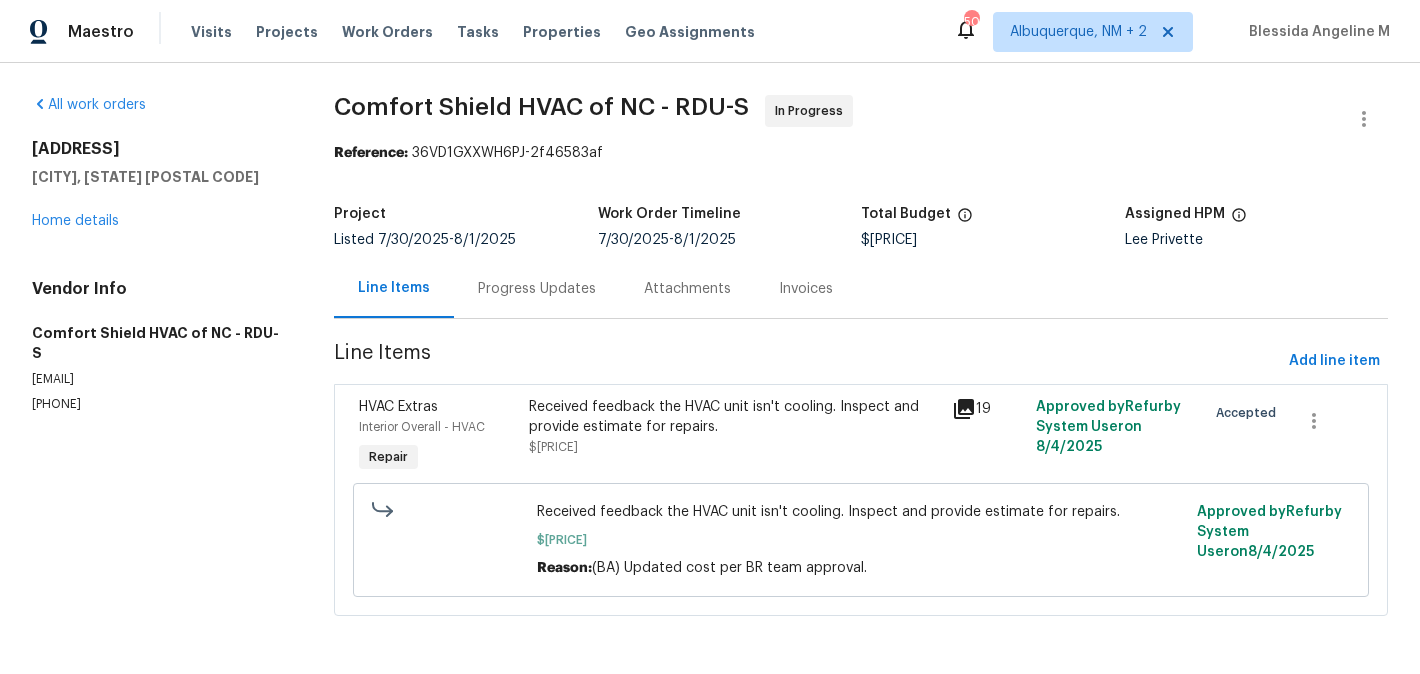 scroll, scrollTop: 0, scrollLeft: 0, axis: both 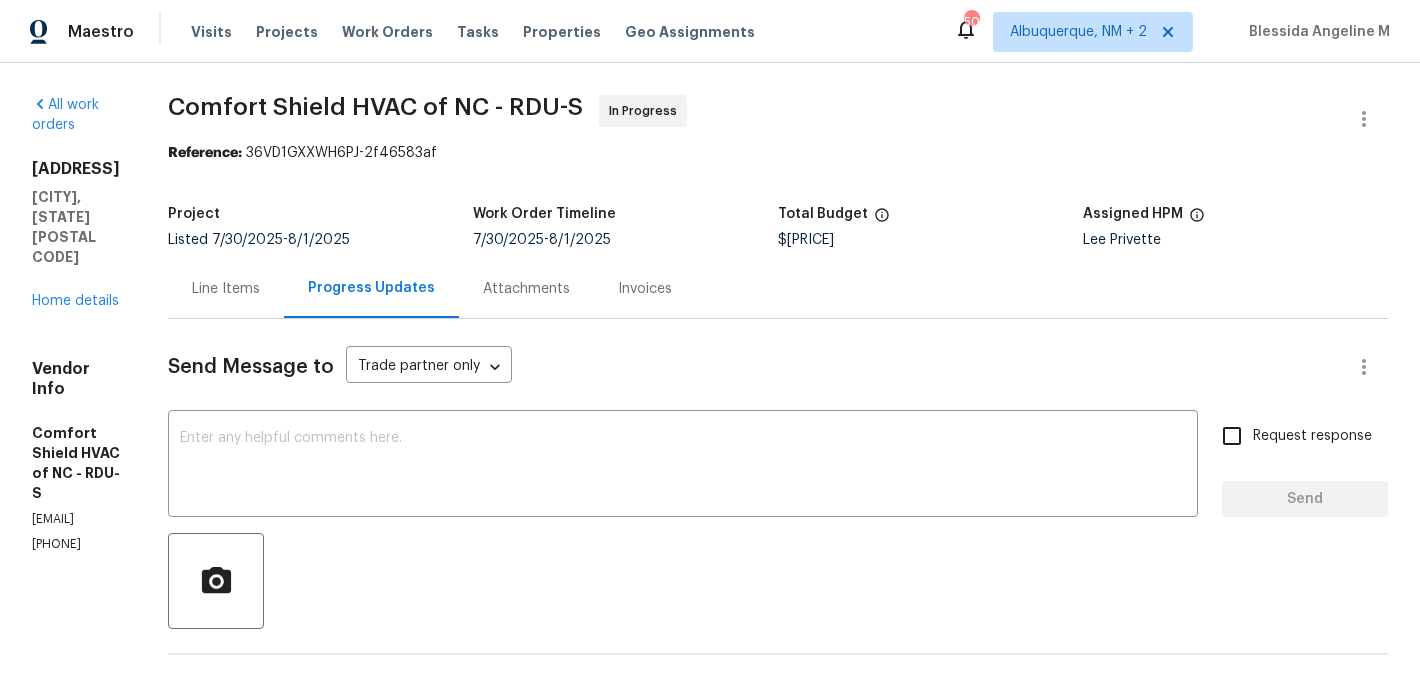 click on "Line Items" at bounding box center [226, 288] 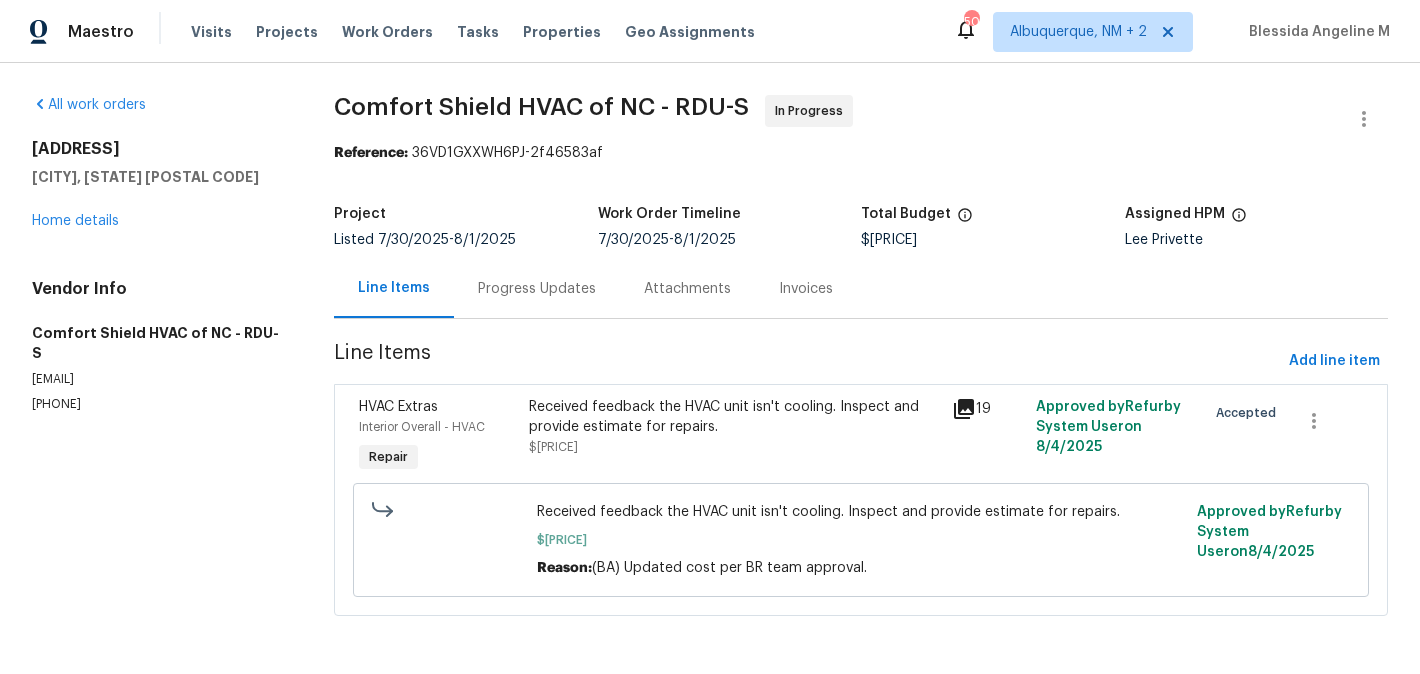 click on "Received feedback the HVAC unit isn't cooling. Inspect and provide estimate for repairs." at bounding box center (734, 417) 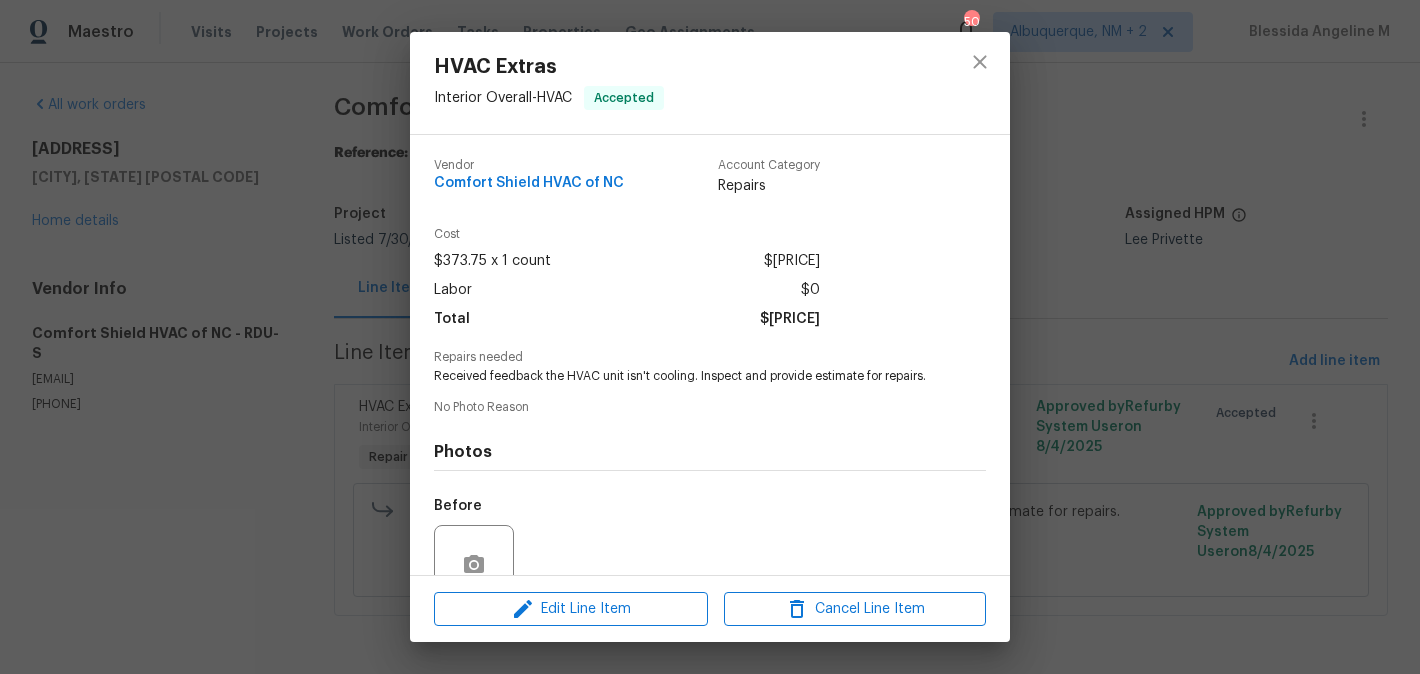 scroll, scrollTop: 179, scrollLeft: 0, axis: vertical 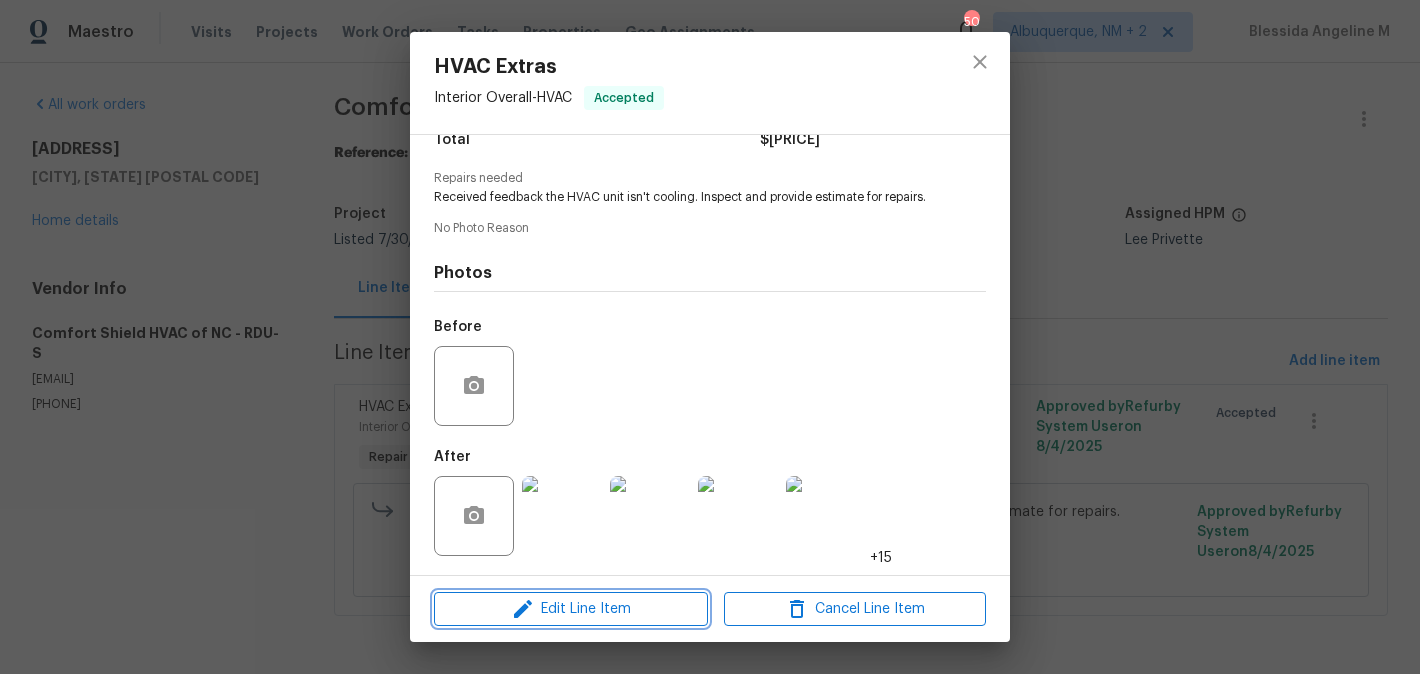 click on "Edit Line Item" at bounding box center [571, 609] 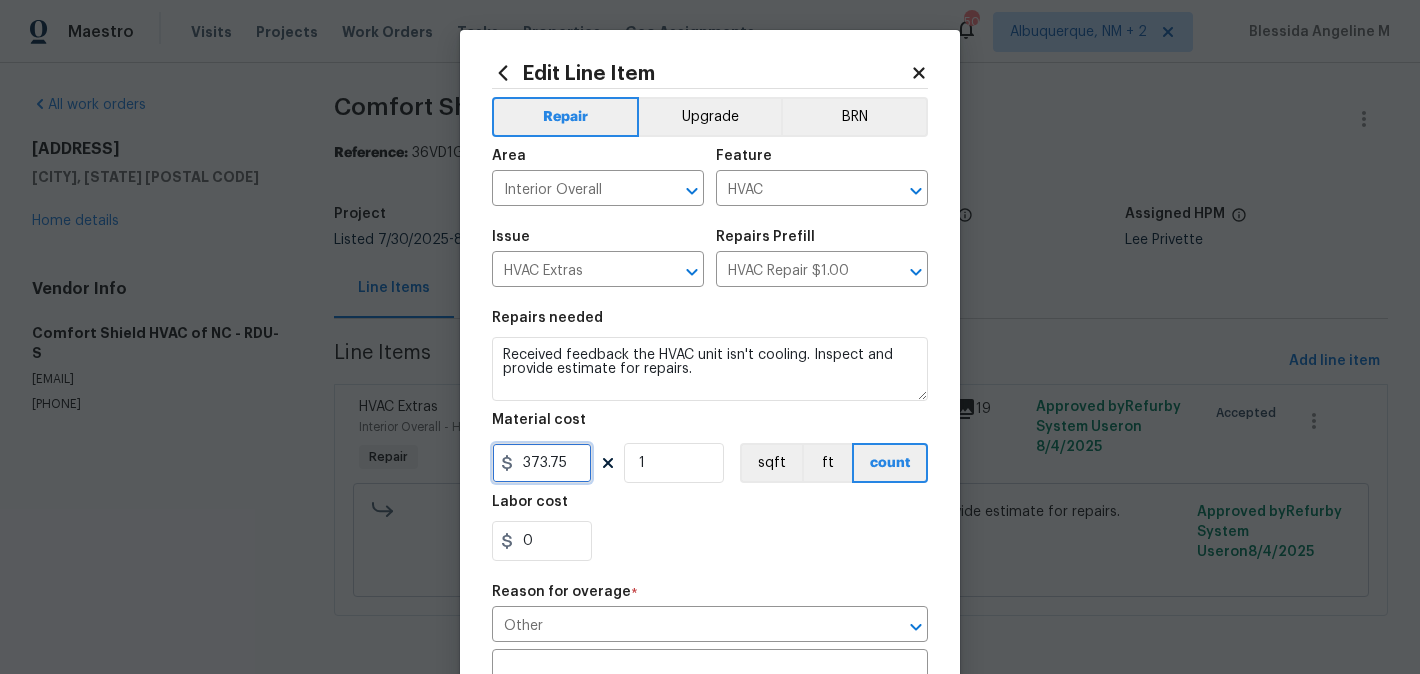 click on "373.75" at bounding box center (542, 463) 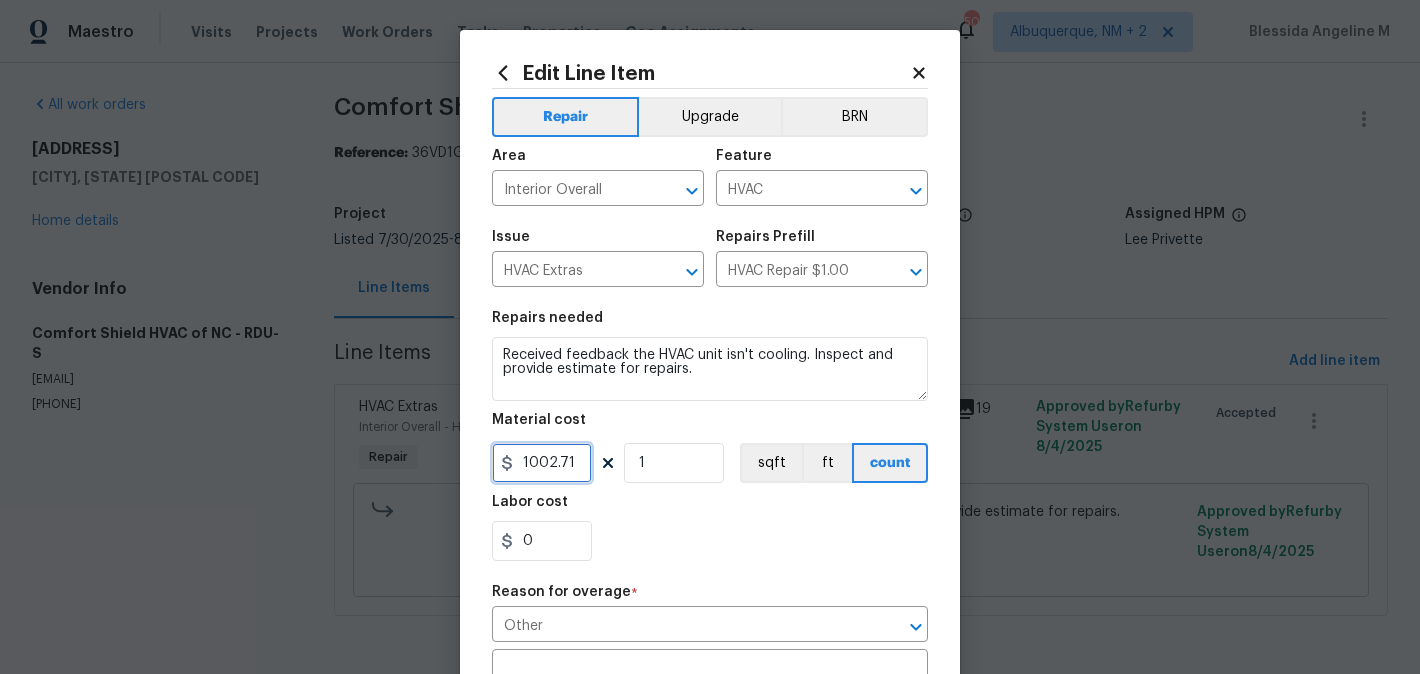 type on "1002.71" 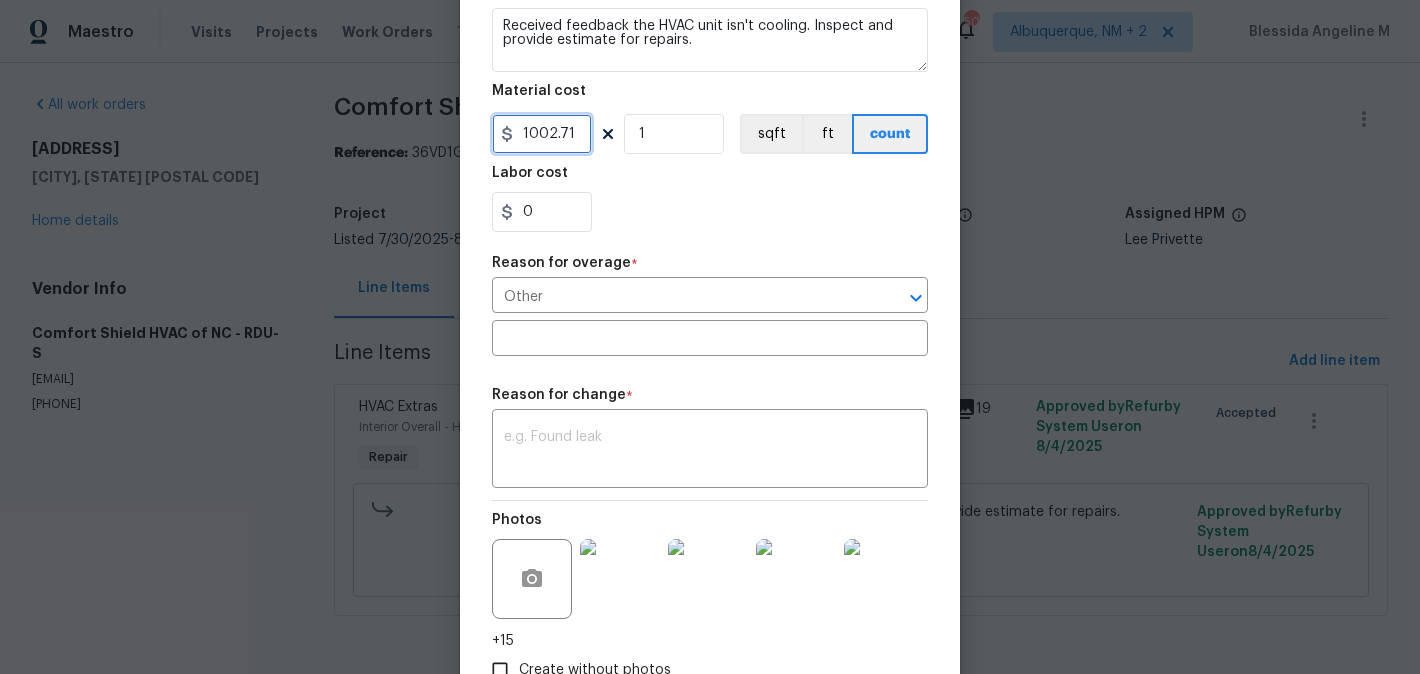 scroll, scrollTop: 465, scrollLeft: 0, axis: vertical 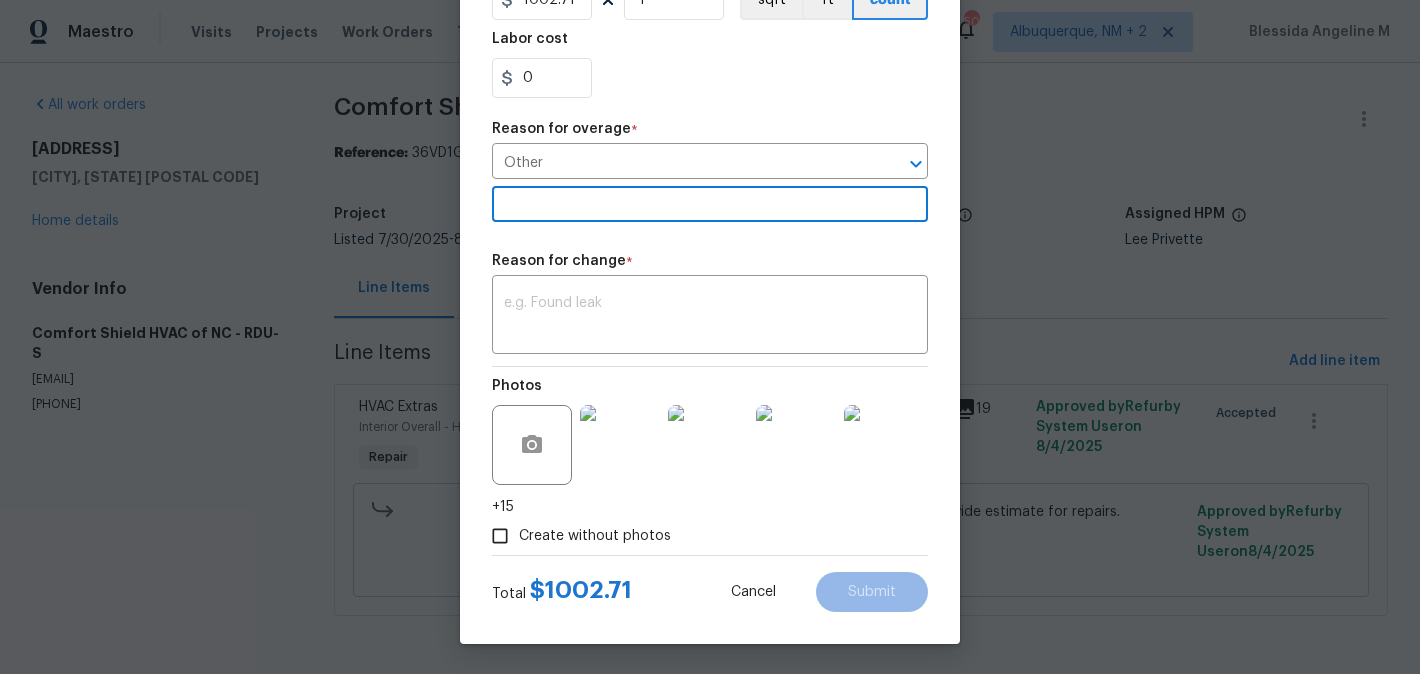 click at bounding box center (710, 206) 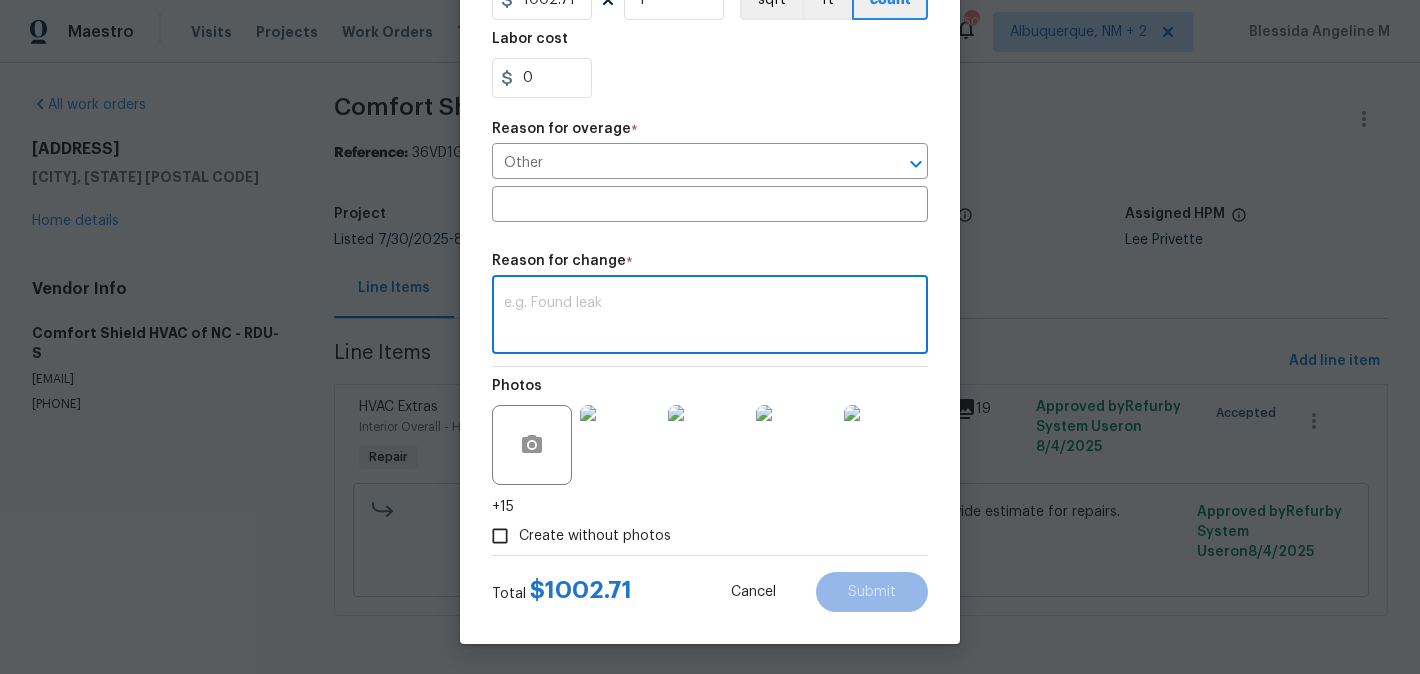 click at bounding box center [710, 317] 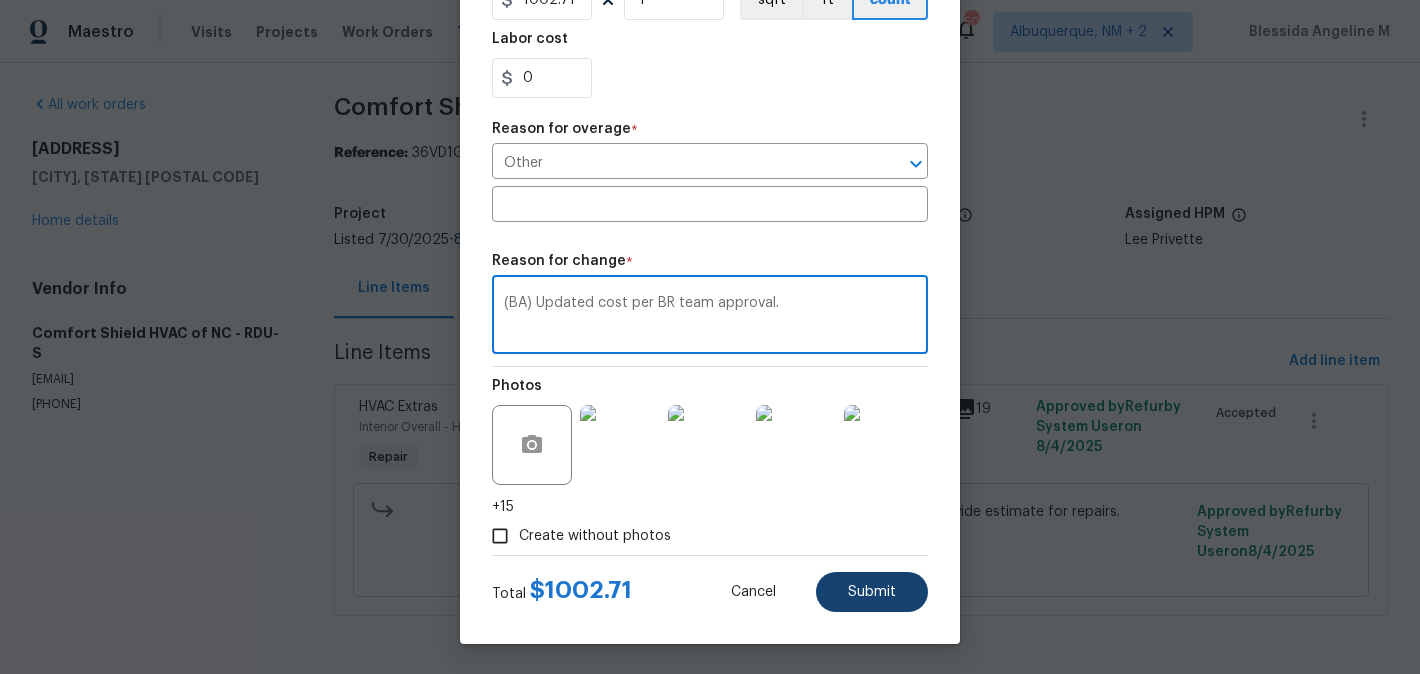 type on "(BA) Updated cost per BR team approval." 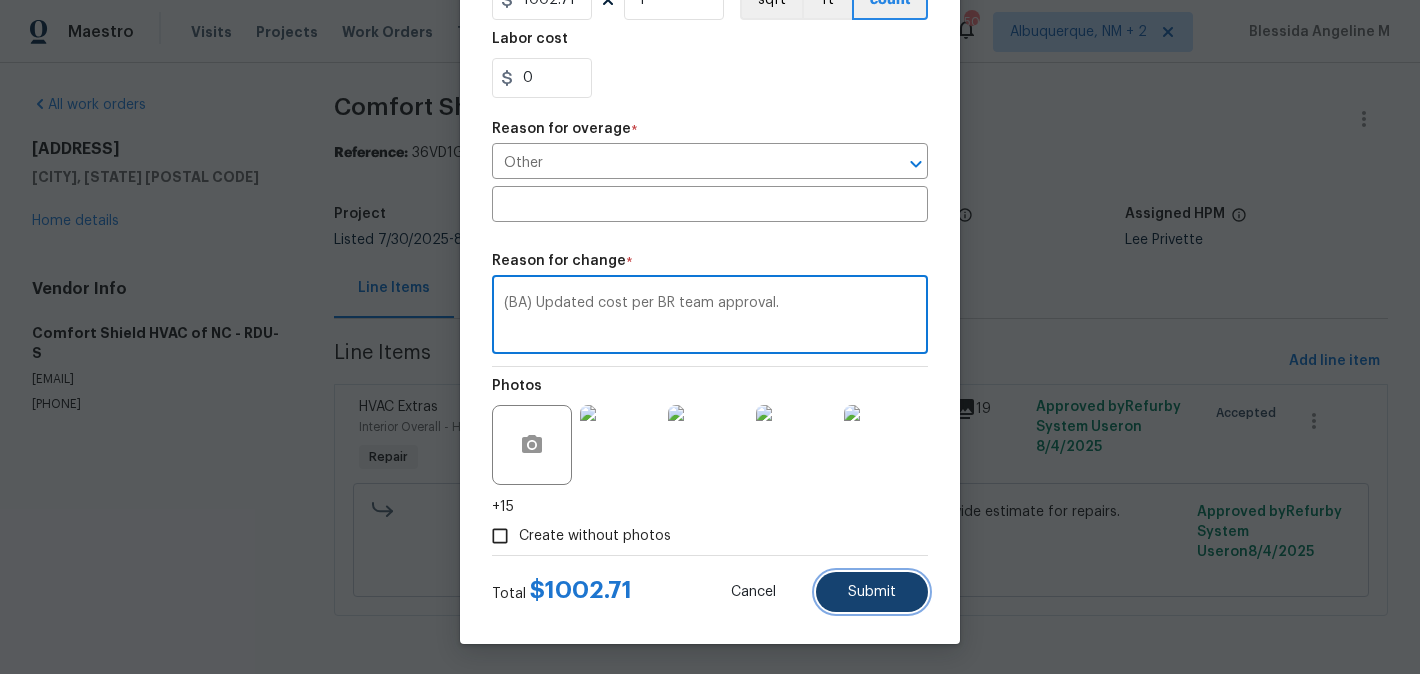 click on "Submit" at bounding box center [872, 592] 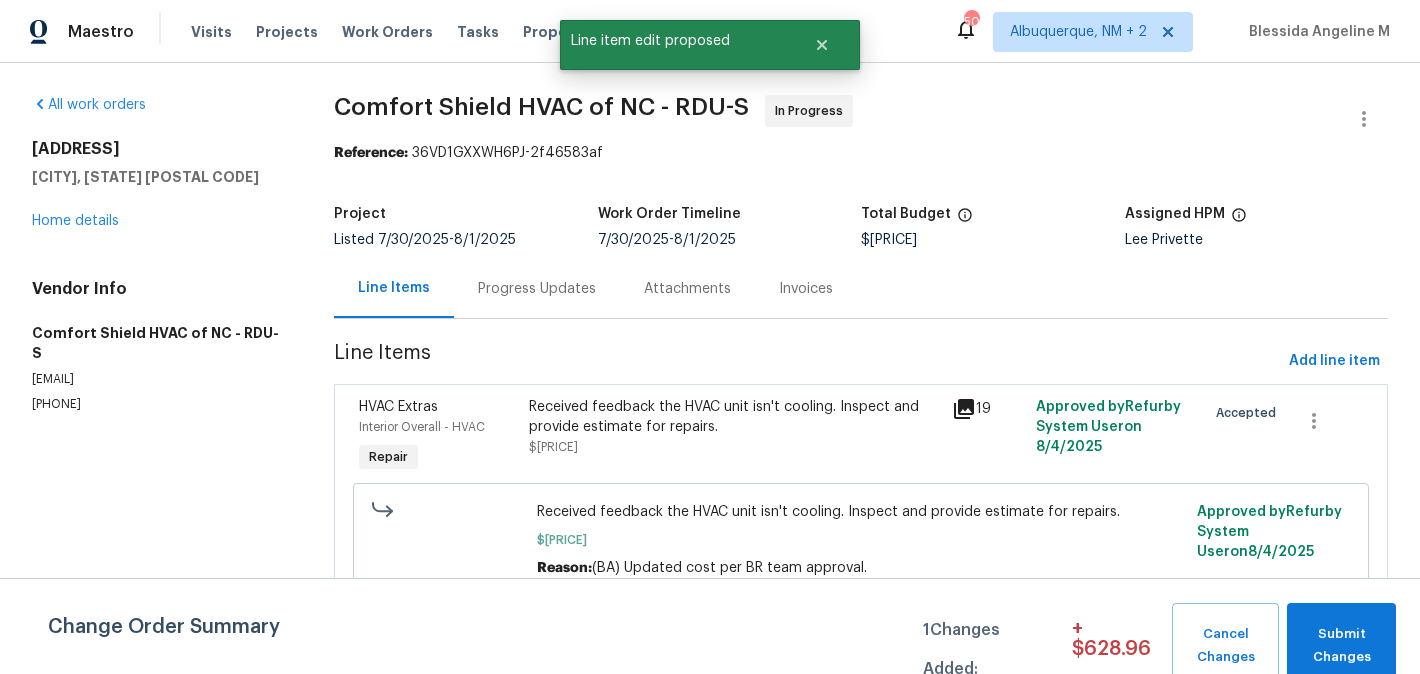scroll, scrollTop: 0, scrollLeft: 0, axis: both 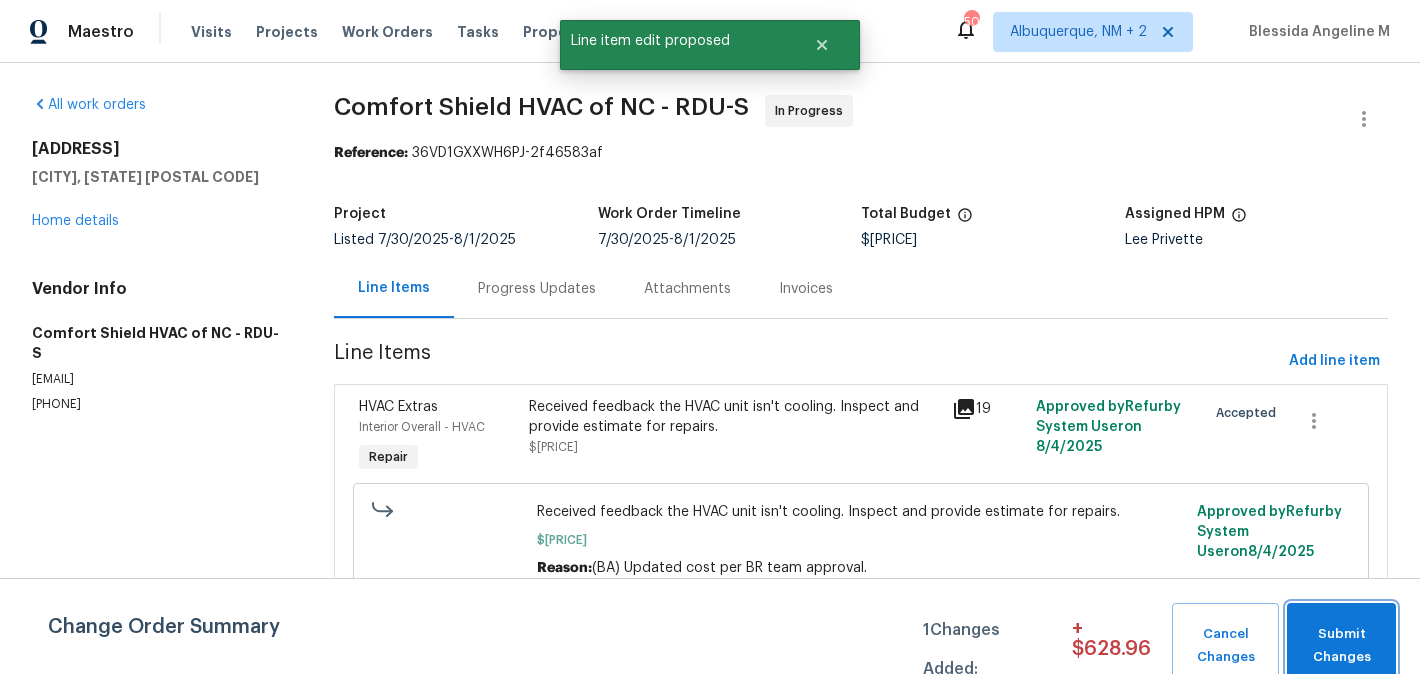 click on "Submit Changes" at bounding box center [1341, 646] 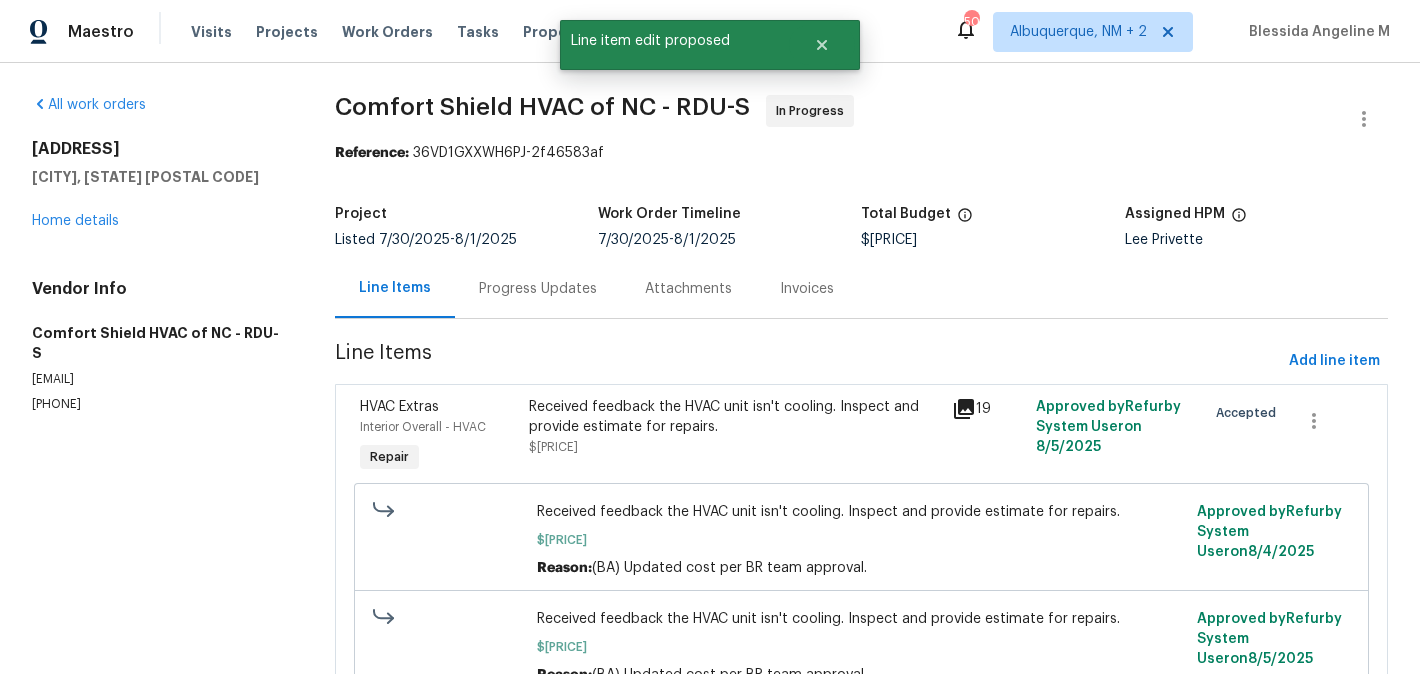 click on "Progress Updates" at bounding box center (538, 289) 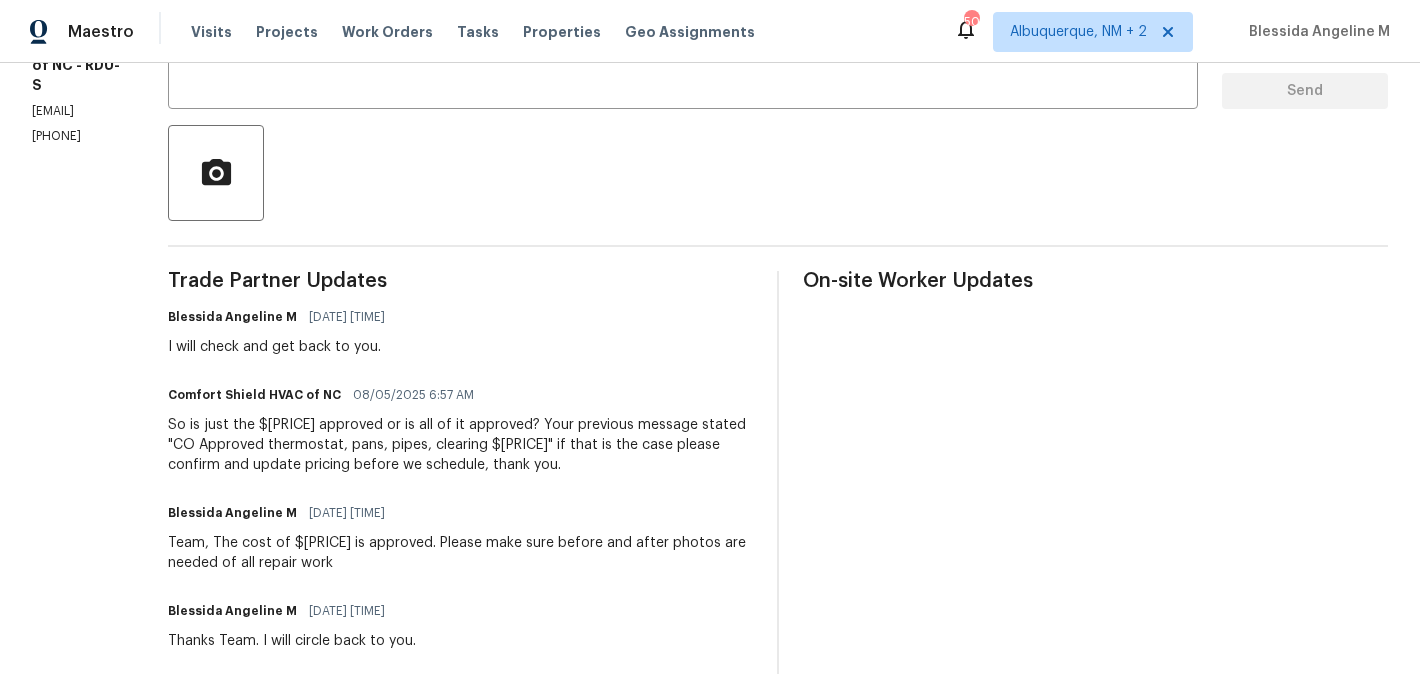scroll, scrollTop: 410, scrollLeft: 0, axis: vertical 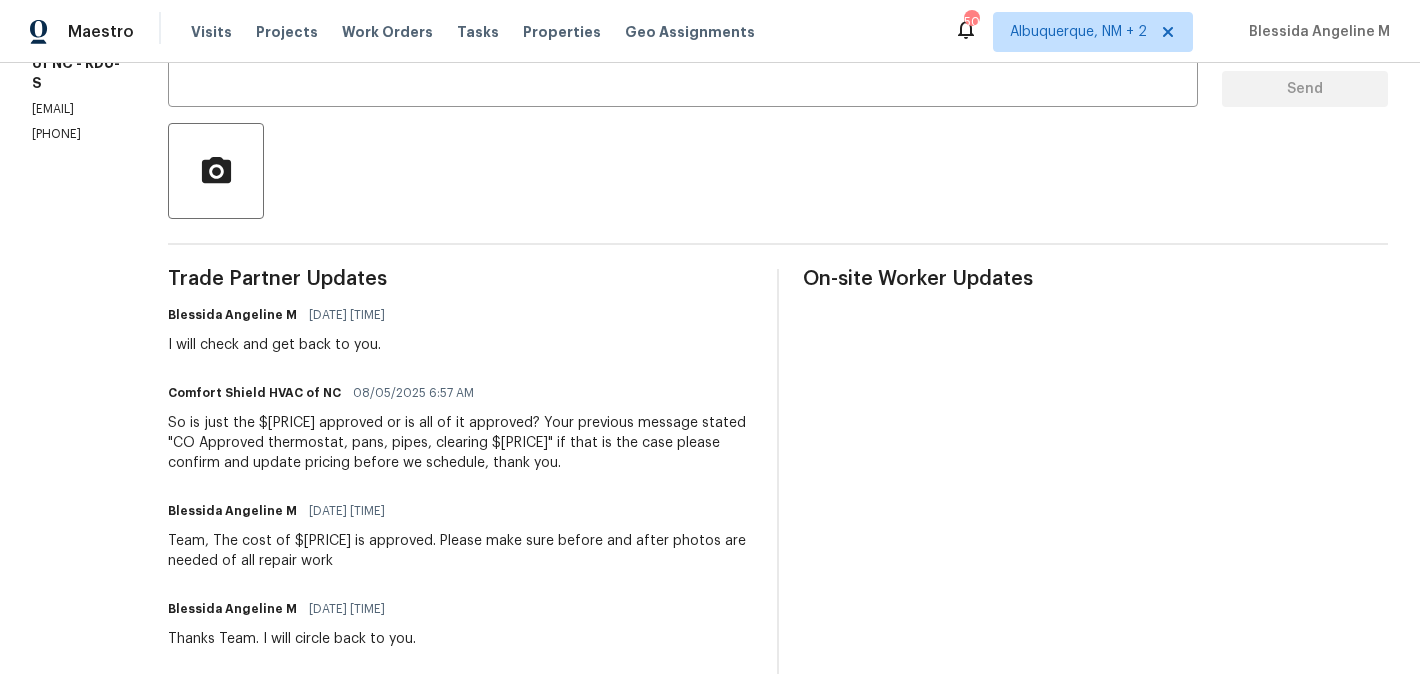 click on "Team, The cost of $[PRICE] is approved. Please make sure before and after photos are needed of all repair work" at bounding box center (460, 551) 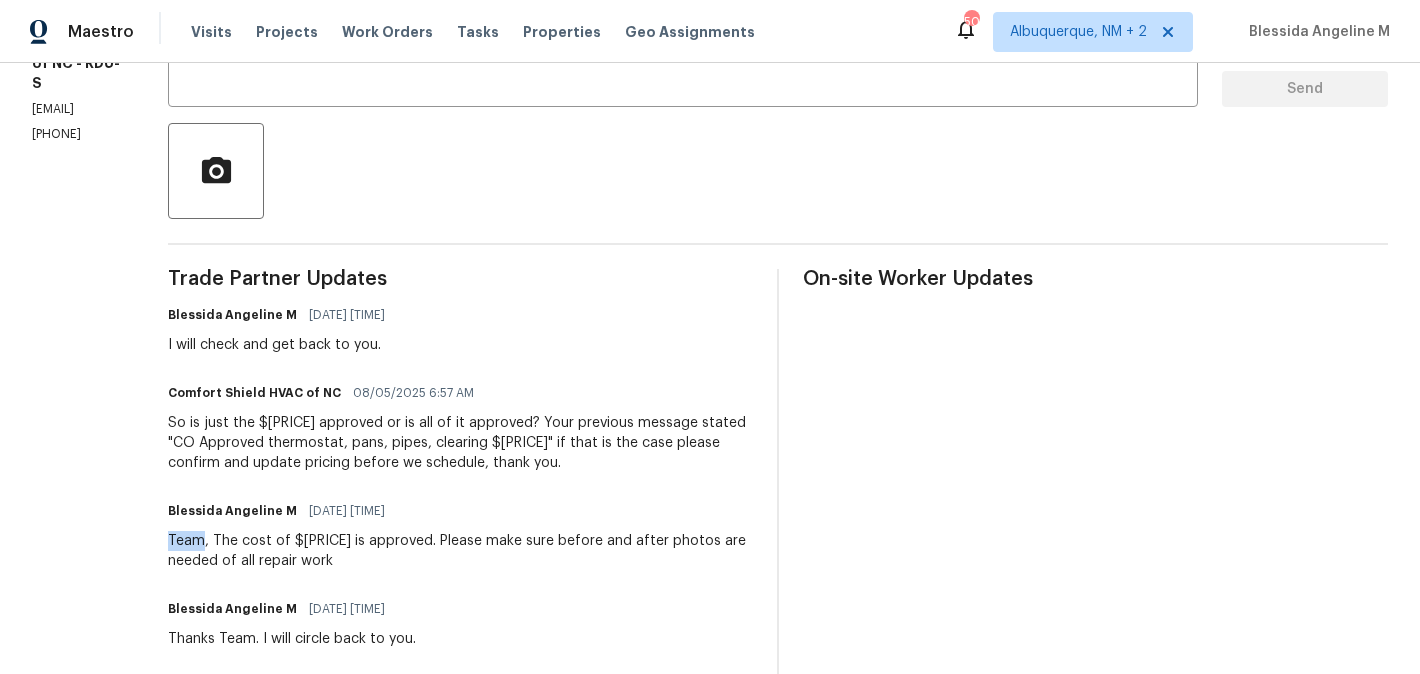 click on "Team, The cost of $[PRICE] is approved. Please make sure before and after photos are needed of all repair work" at bounding box center (460, 551) 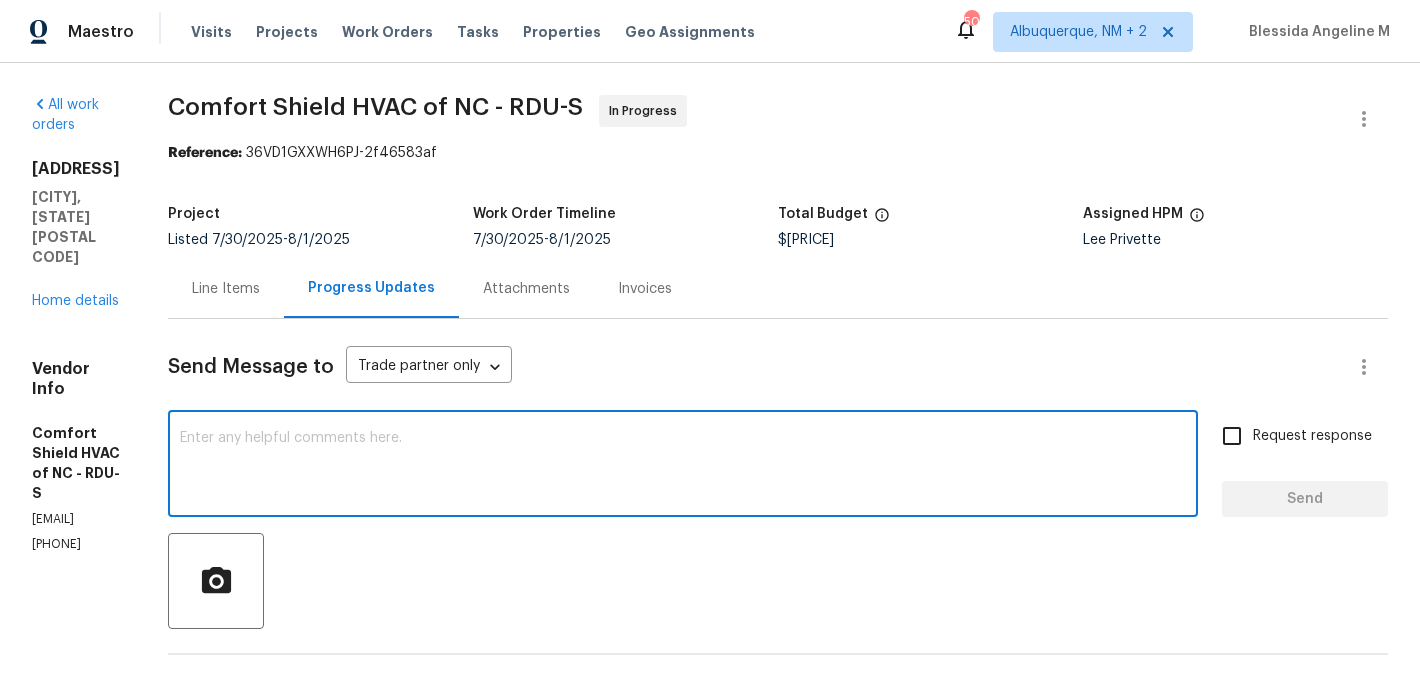 click at bounding box center [683, 466] 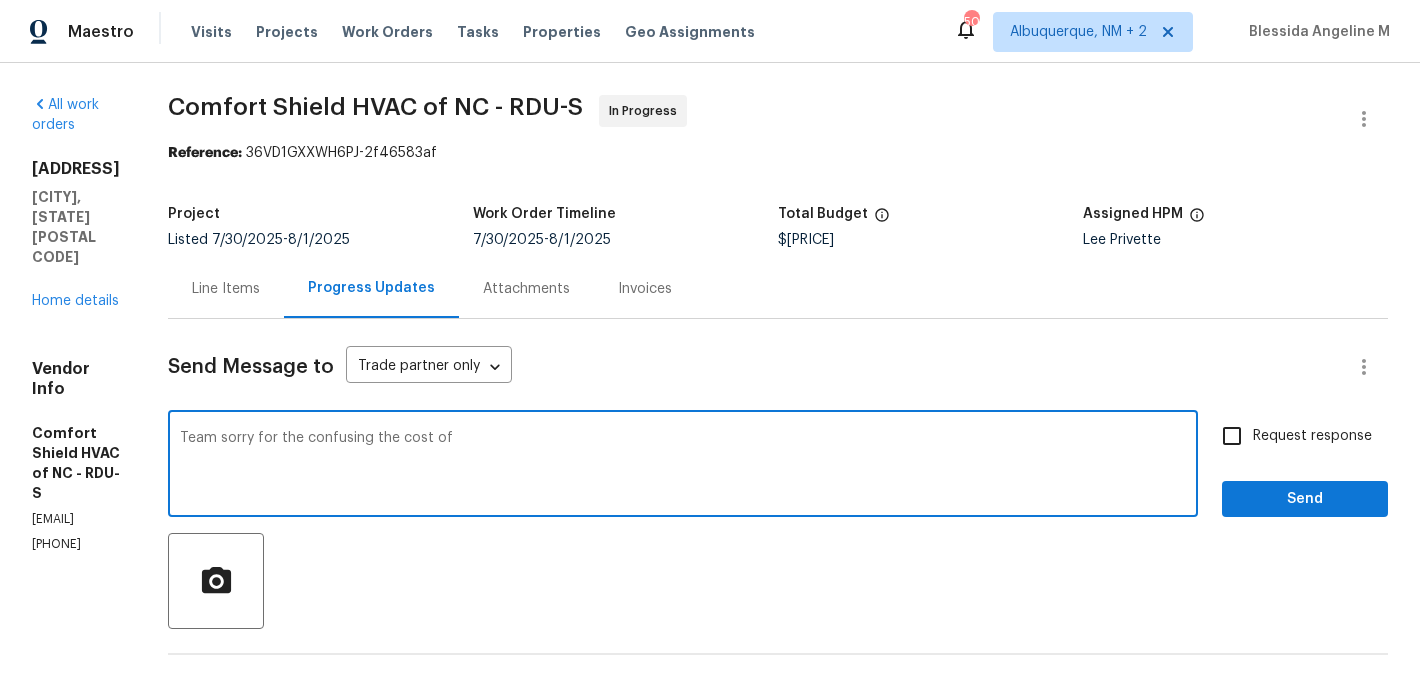 click on "$[PRICE]" at bounding box center [806, 240] 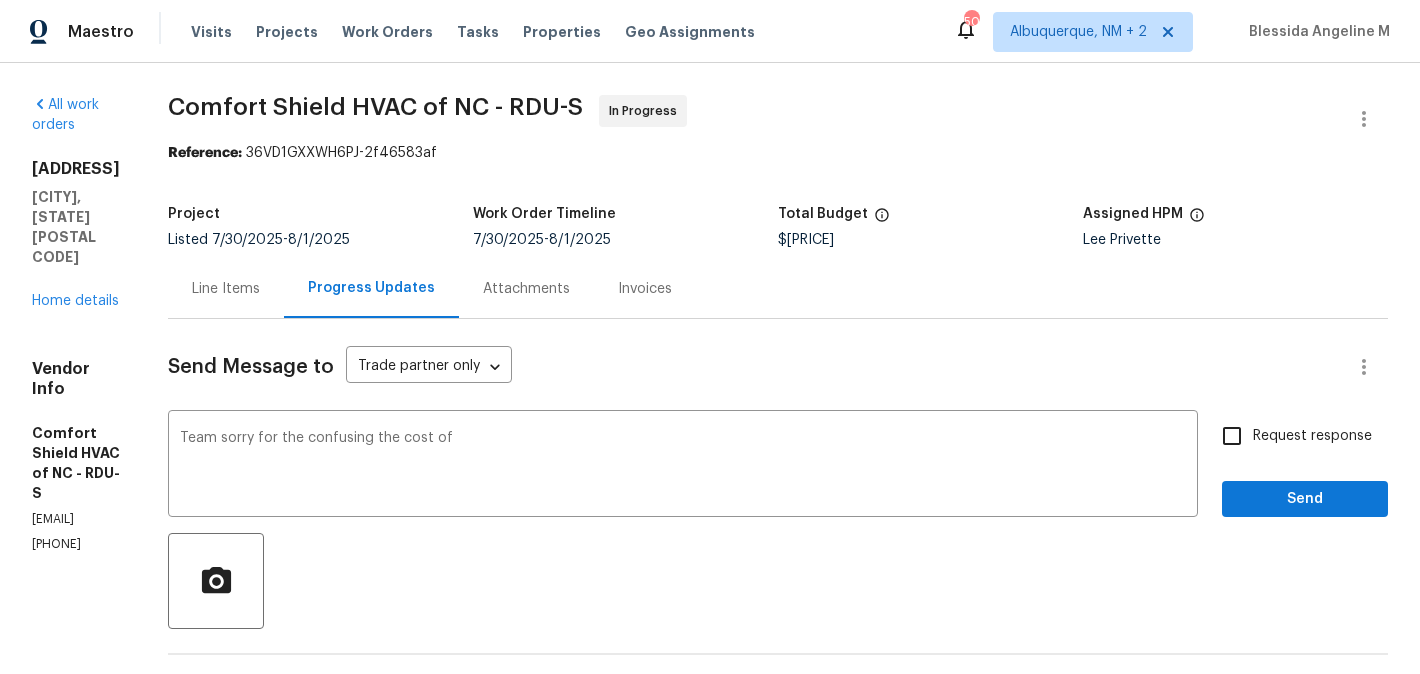 click on "$[PRICE]" at bounding box center (806, 240) 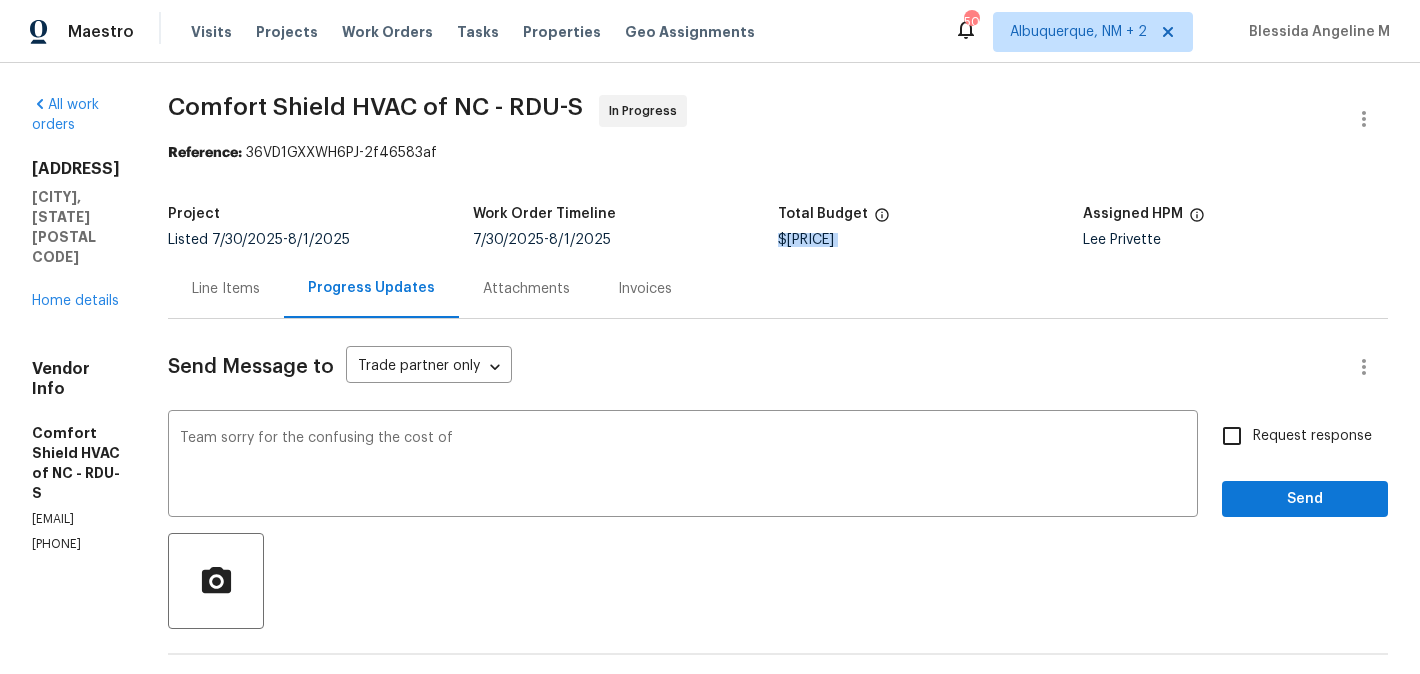 click on "$[PRICE]" at bounding box center [806, 240] 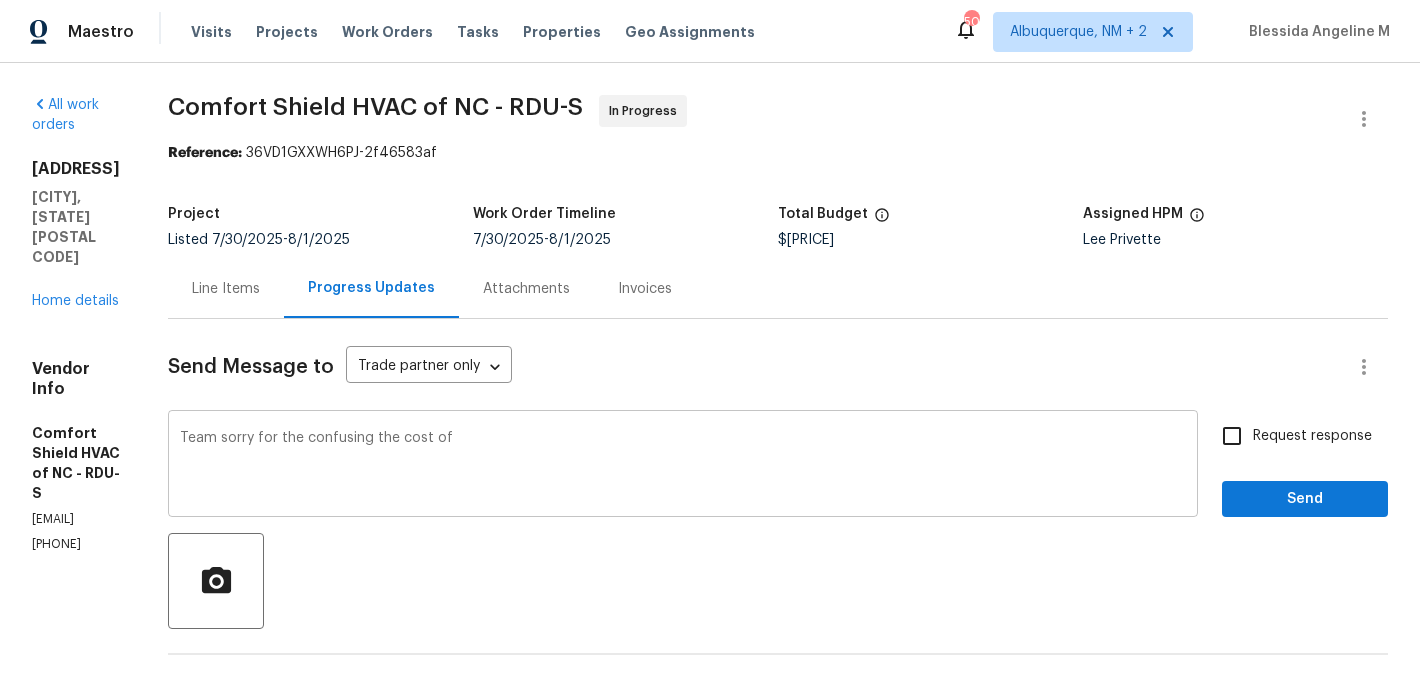 click on "Team sorry for the confusing the cost of" at bounding box center (683, 466) 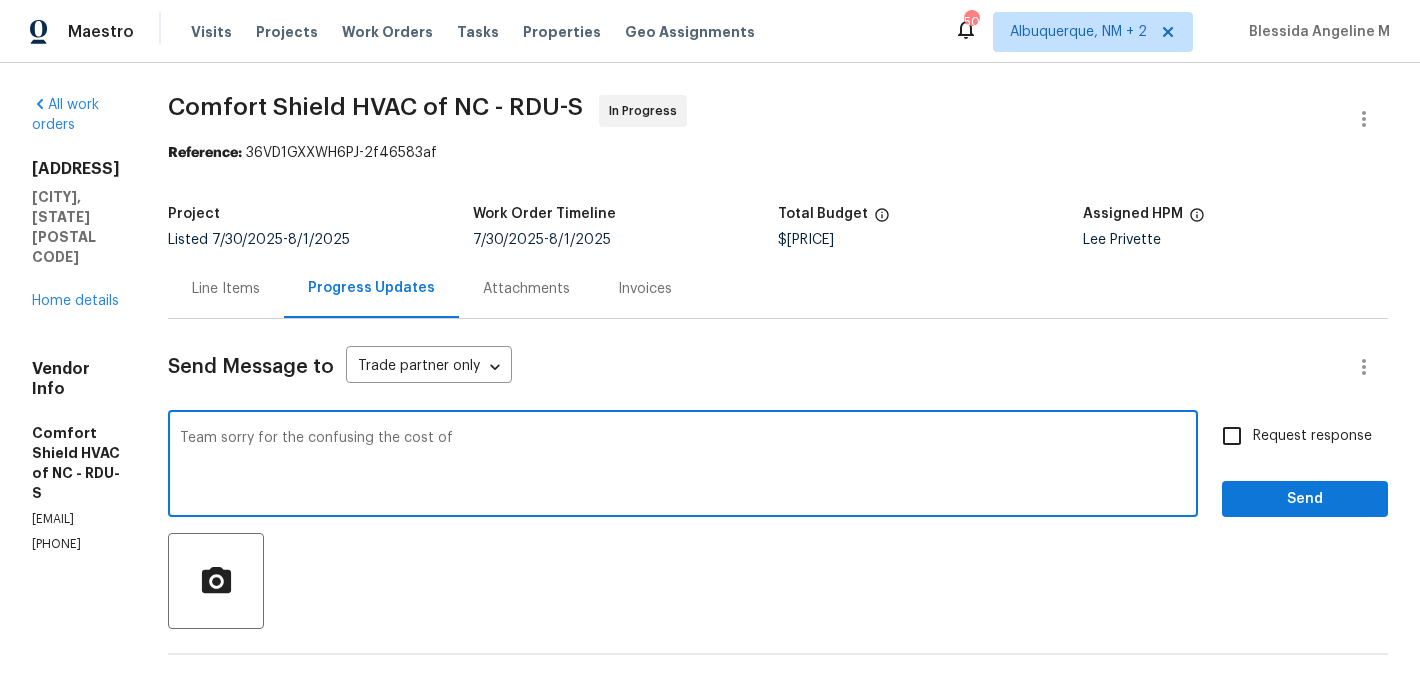 paste on "$[PRICE]" 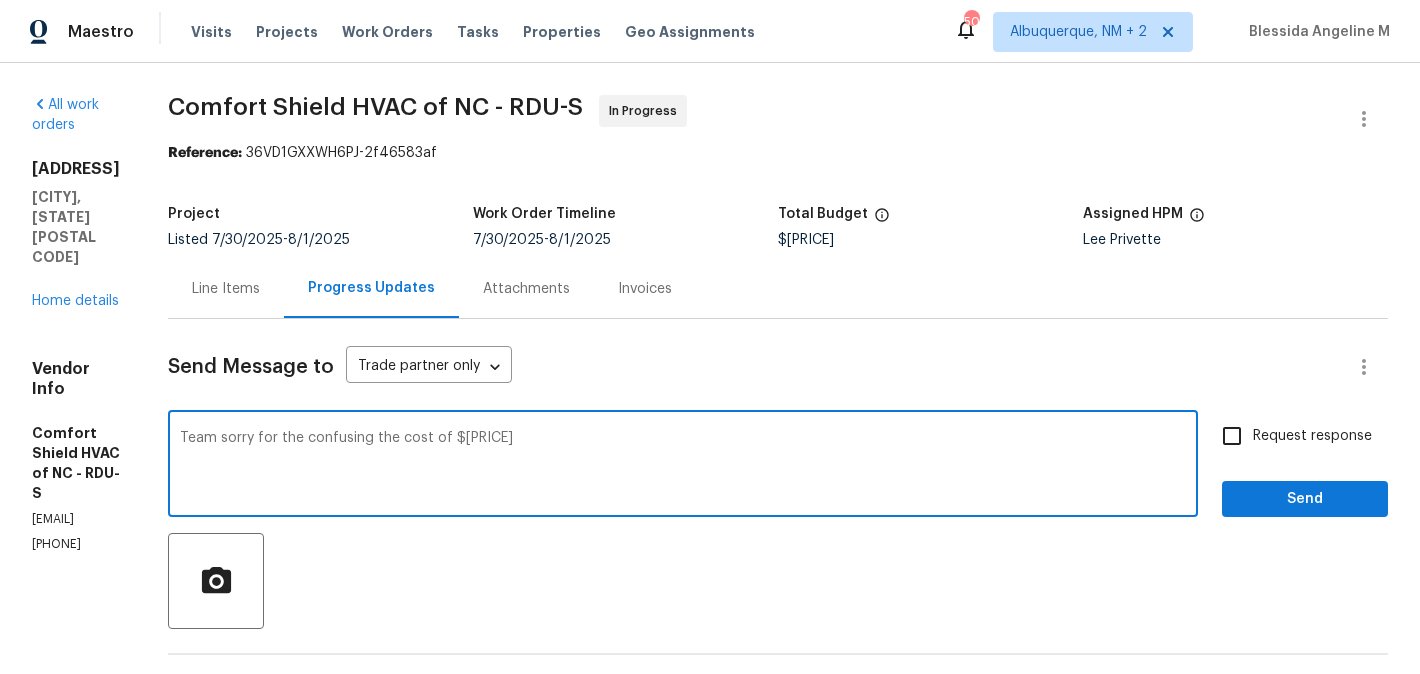 click on "Team sorry for the confusing the cost of $[PRICE]" at bounding box center (683, 466) 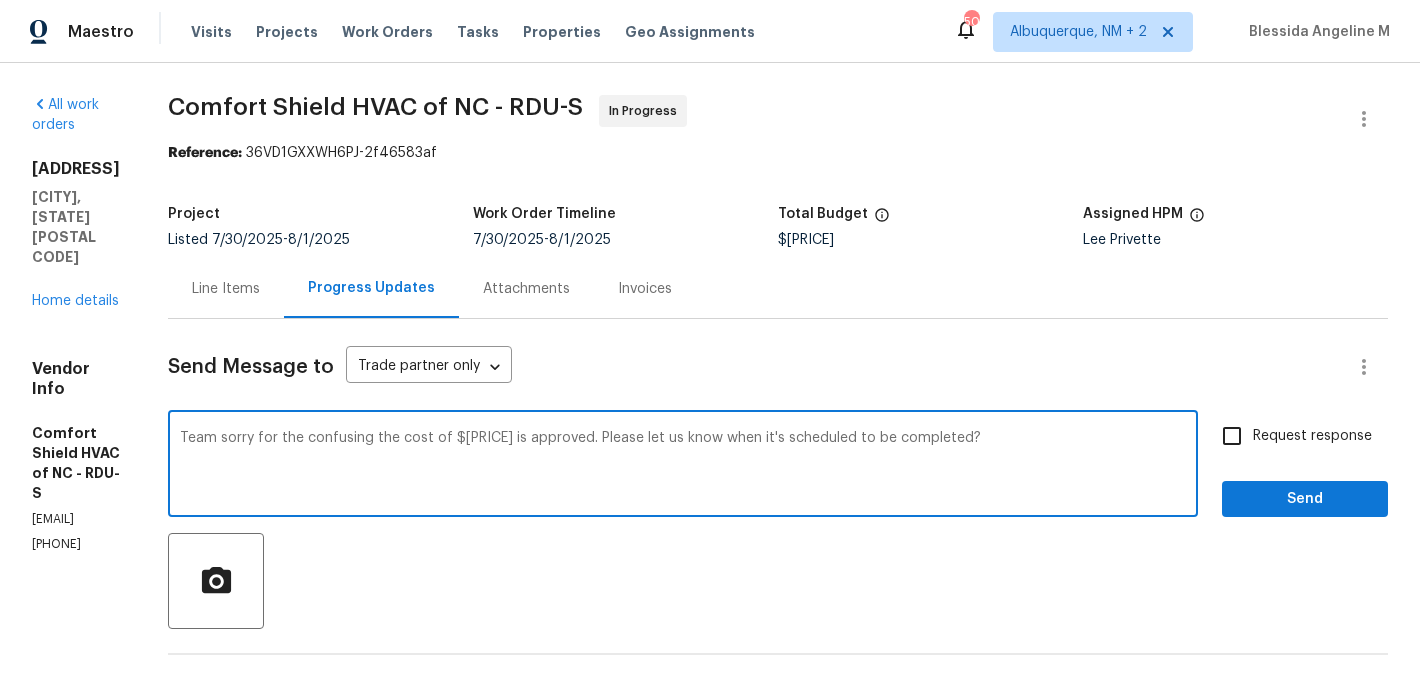 type on "Team sorry for the confusing the cost of $[PRICE] is approved. Please let us know when it's scheduled to be completed?" 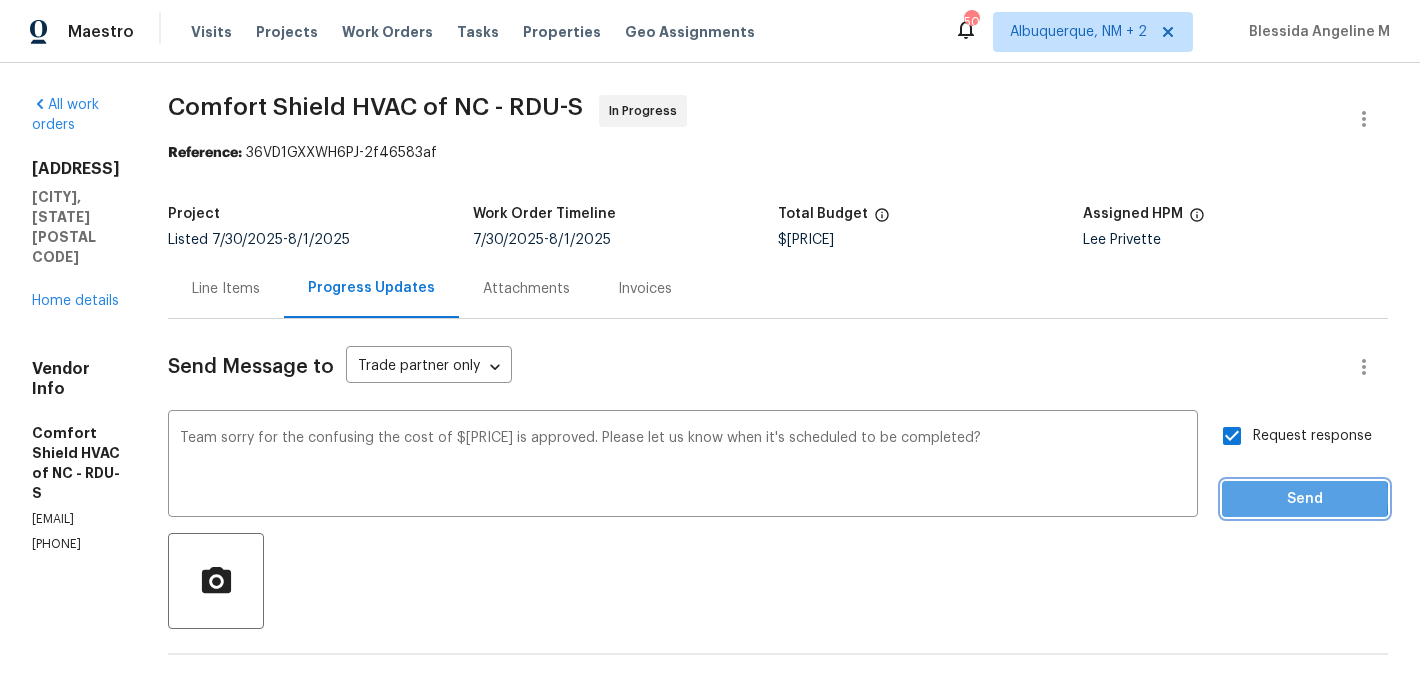 click on "Send" at bounding box center [1305, 499] 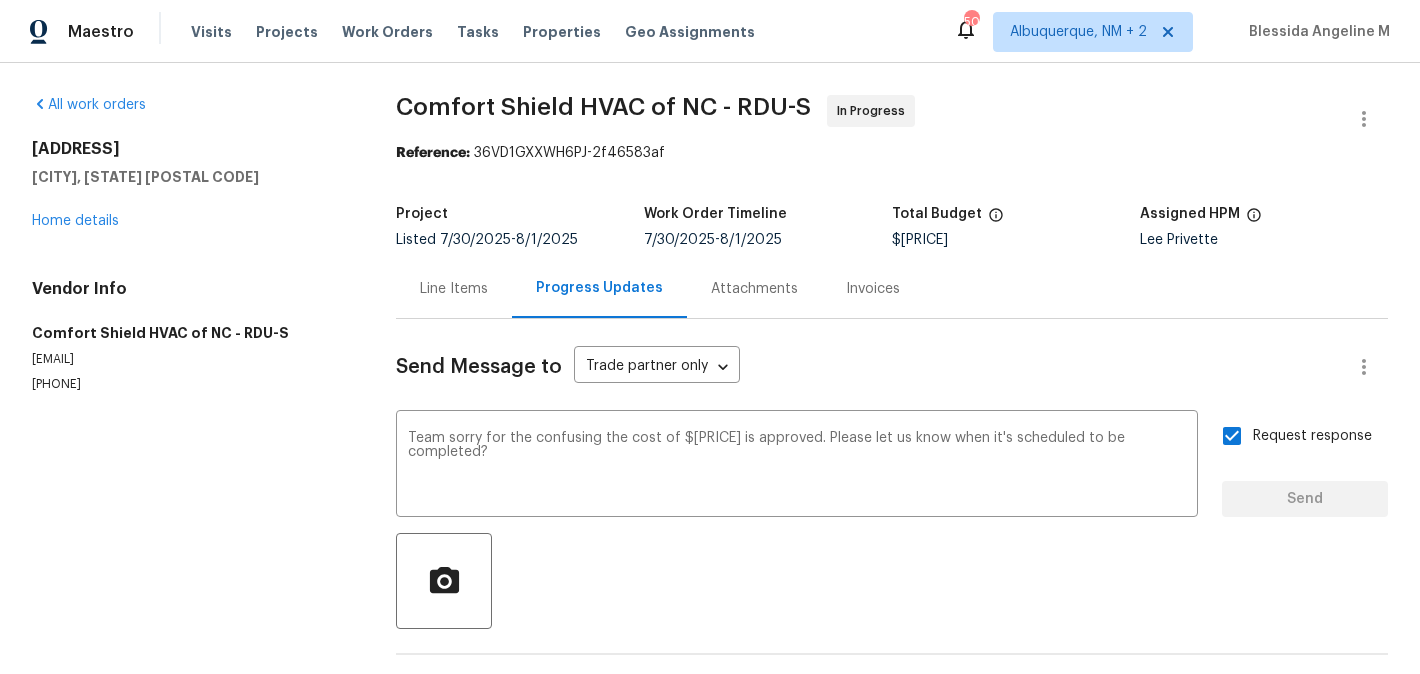 type 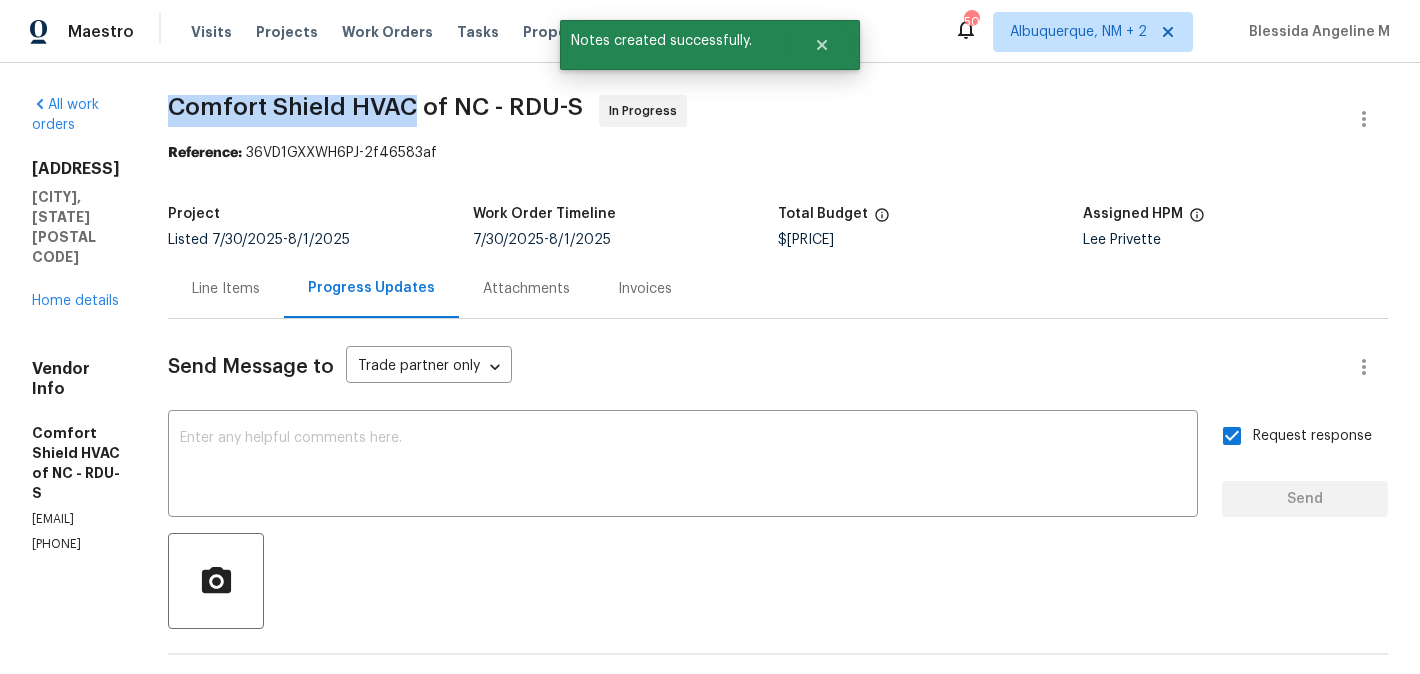 drag, startPoint x: 289, startPoint y: 114, endPoint x: 536, endPoint y: 115, distance: 247.00203 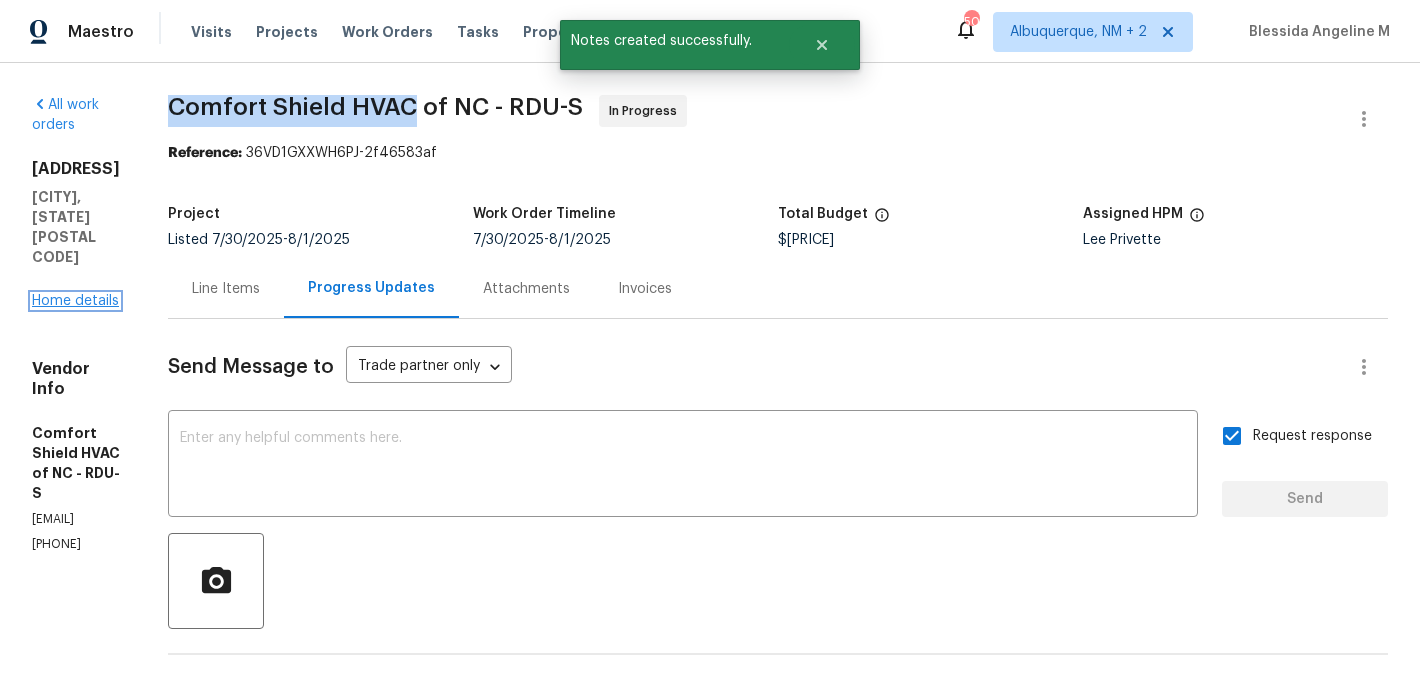 click on "Home details" at bounding box center [75, 301] 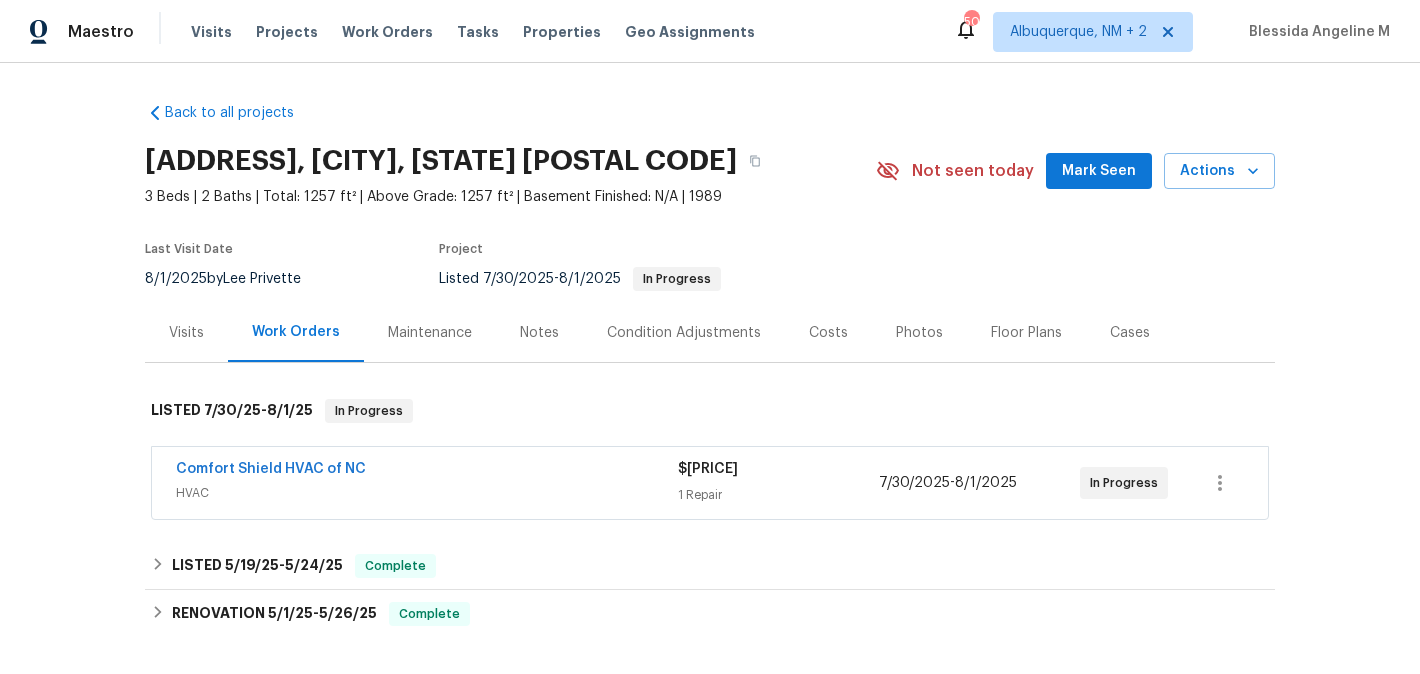 drag, startPoint x: 758, startPoint y: 469, endPoint x: 681, endPoint y: 472, distance: 77.05842 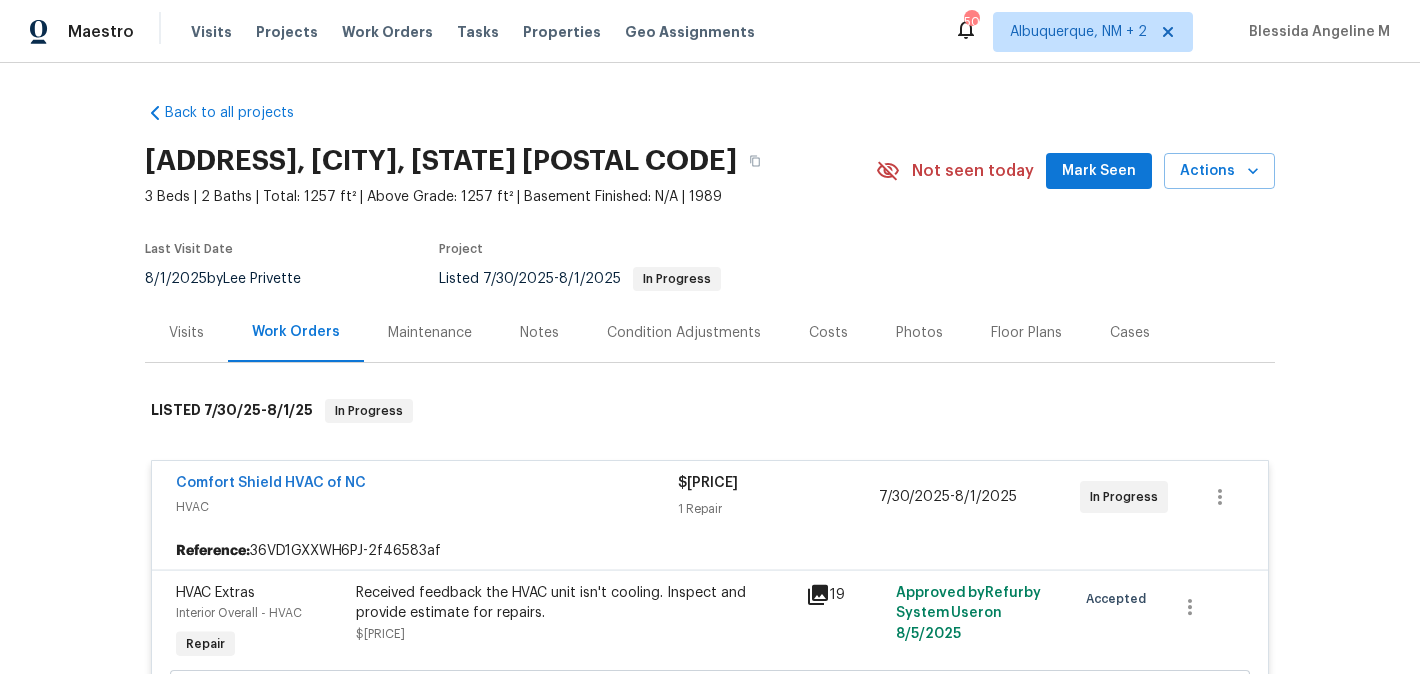 copy on "$[PRICE]" 